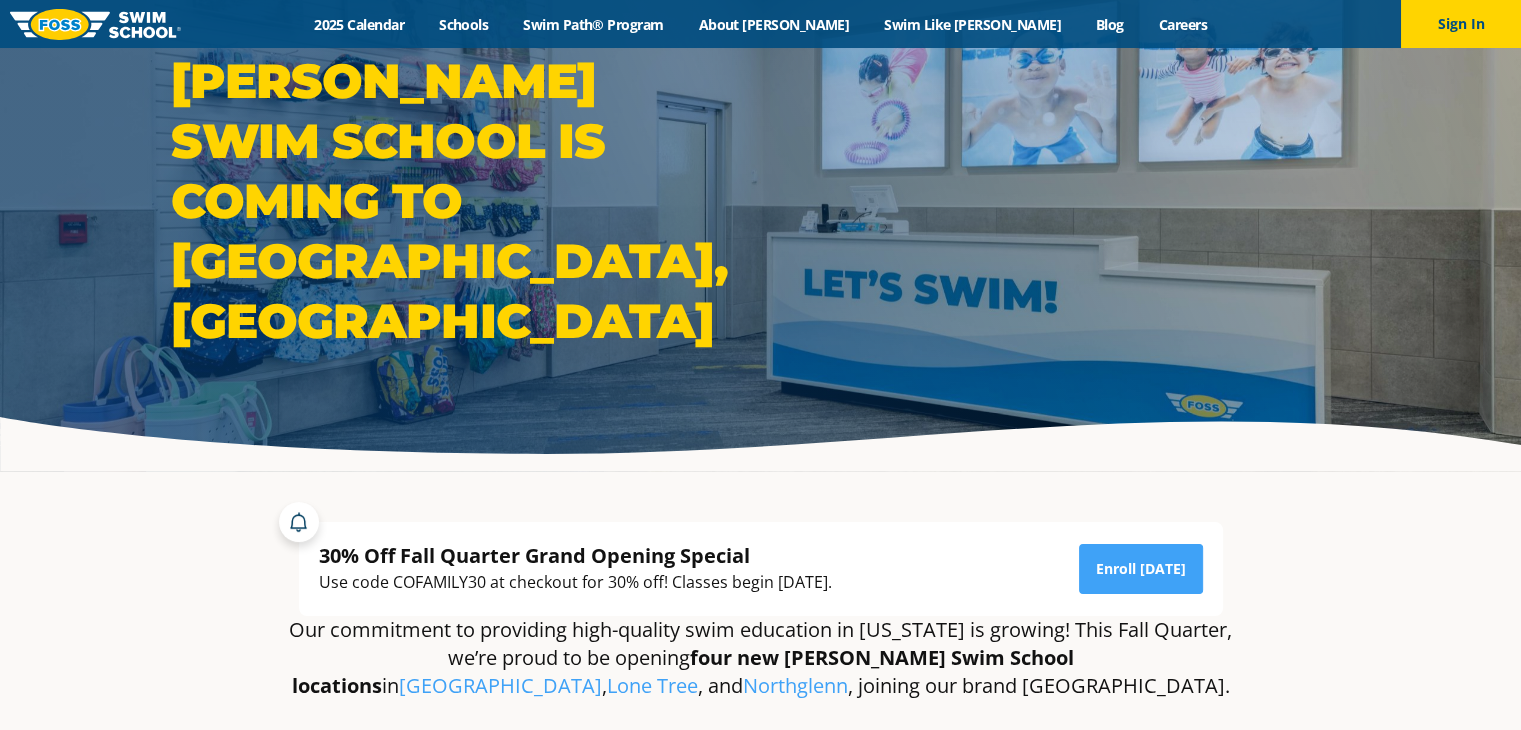scroll, scrollTop: 0, scrollLeft: 0, axis: both 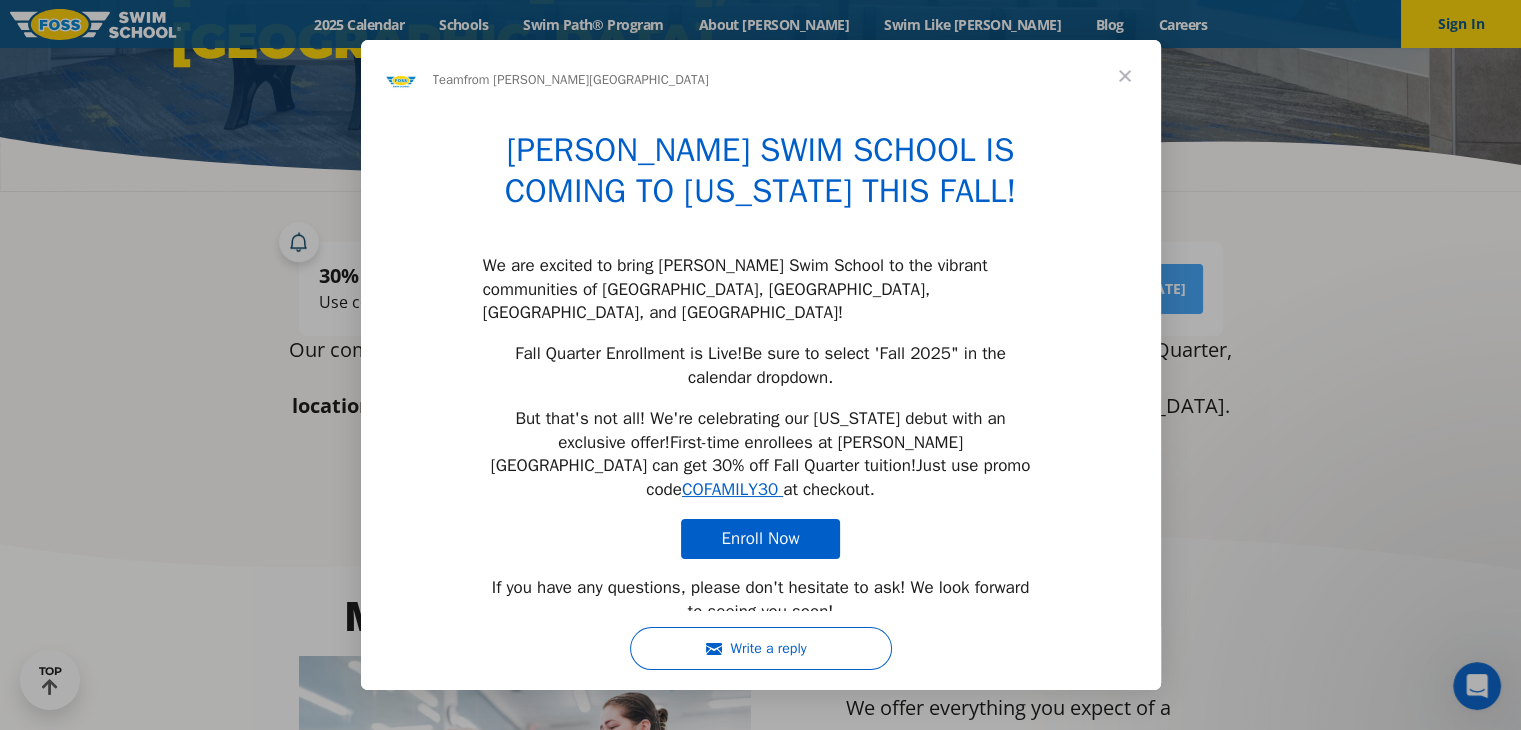 type on "48913" 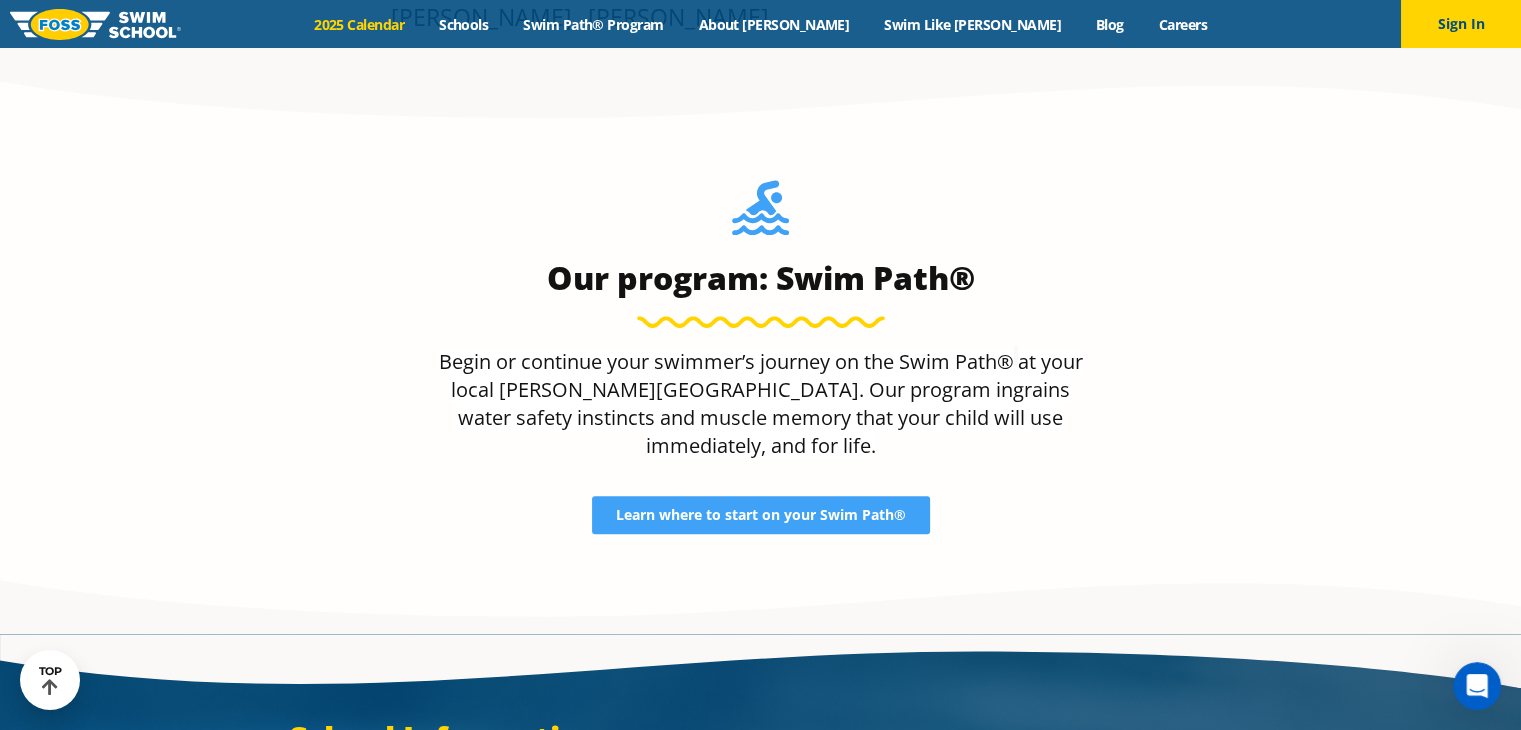 scroll, scrollTop: 2068, scrollLeft: 0, axis: vertical 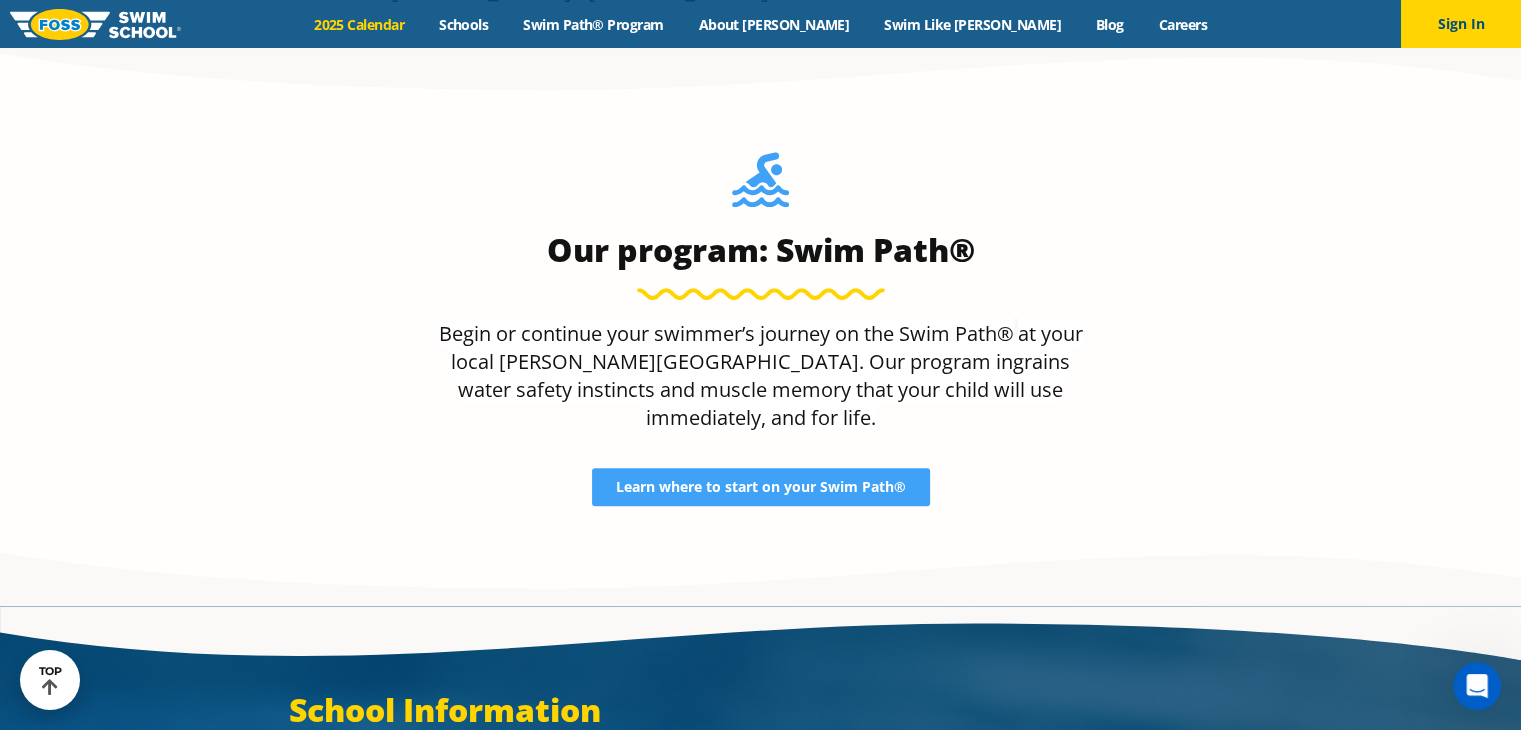 click on "2025 Calendar" at bounding box center (359, 24) 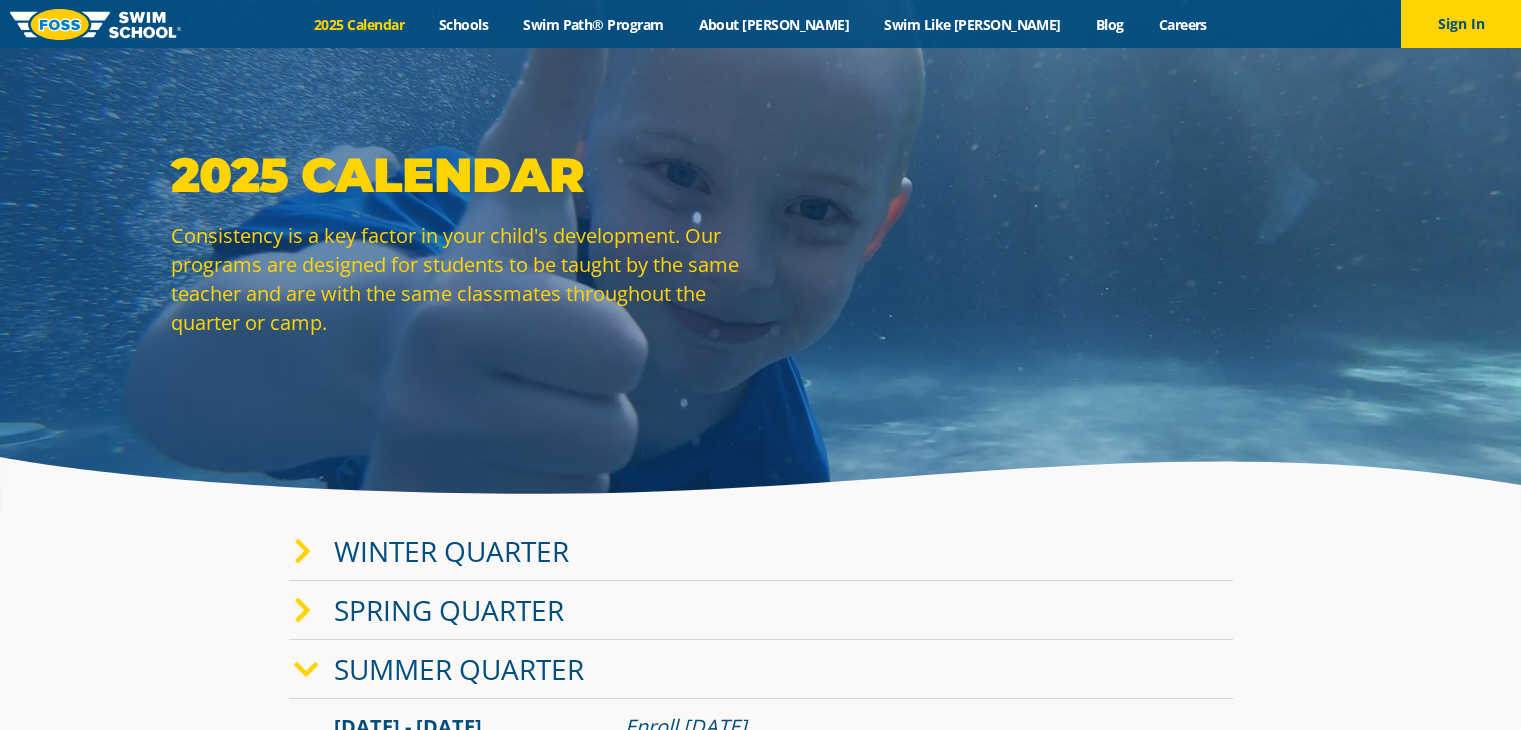scroll, scrollTop: 40, scrollLeft: 0, axis: vertical 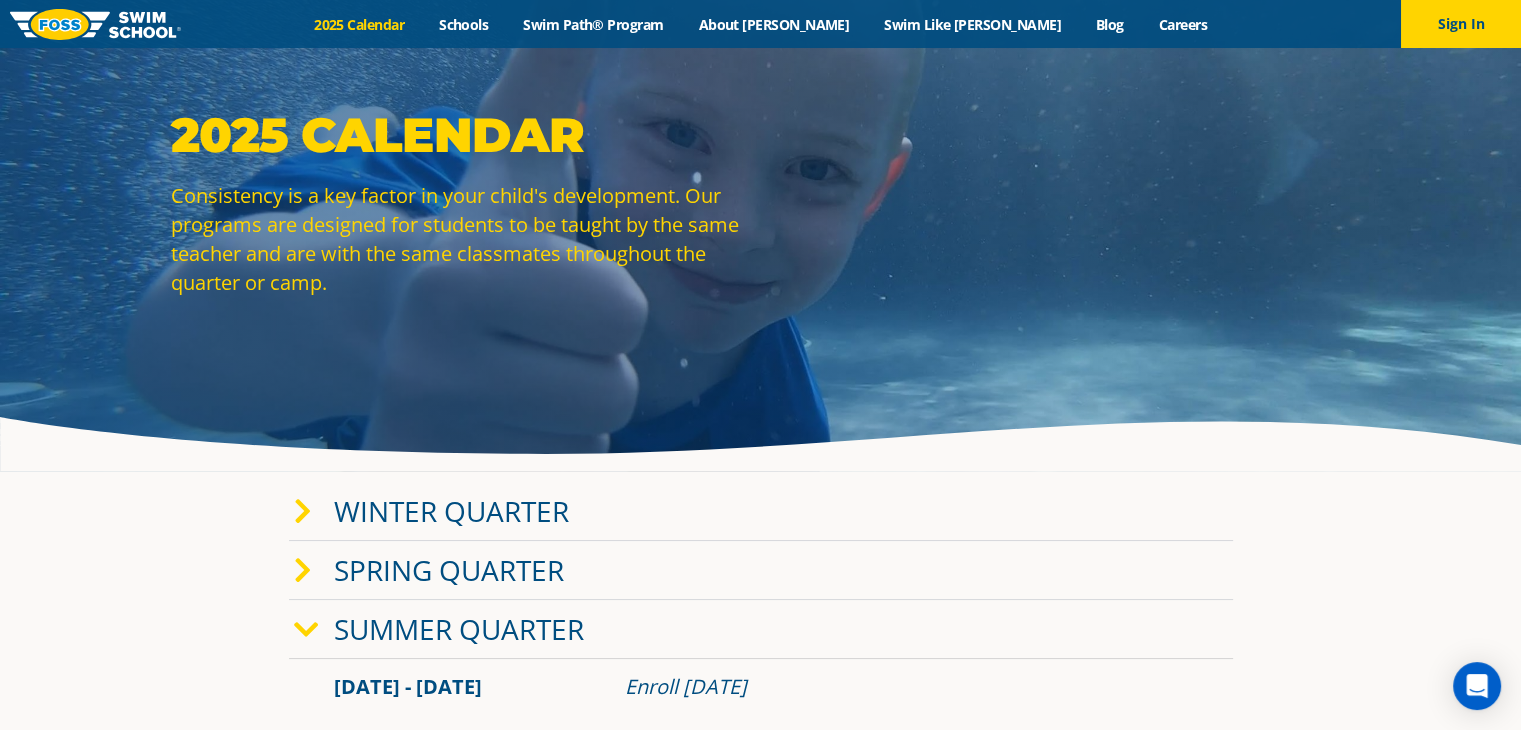 click on "Winter Quarter
Jan 2 - Mar 12
Enroll Nov 12, 2024
Once-A-Week Classes" at bounding box center (761, 923) 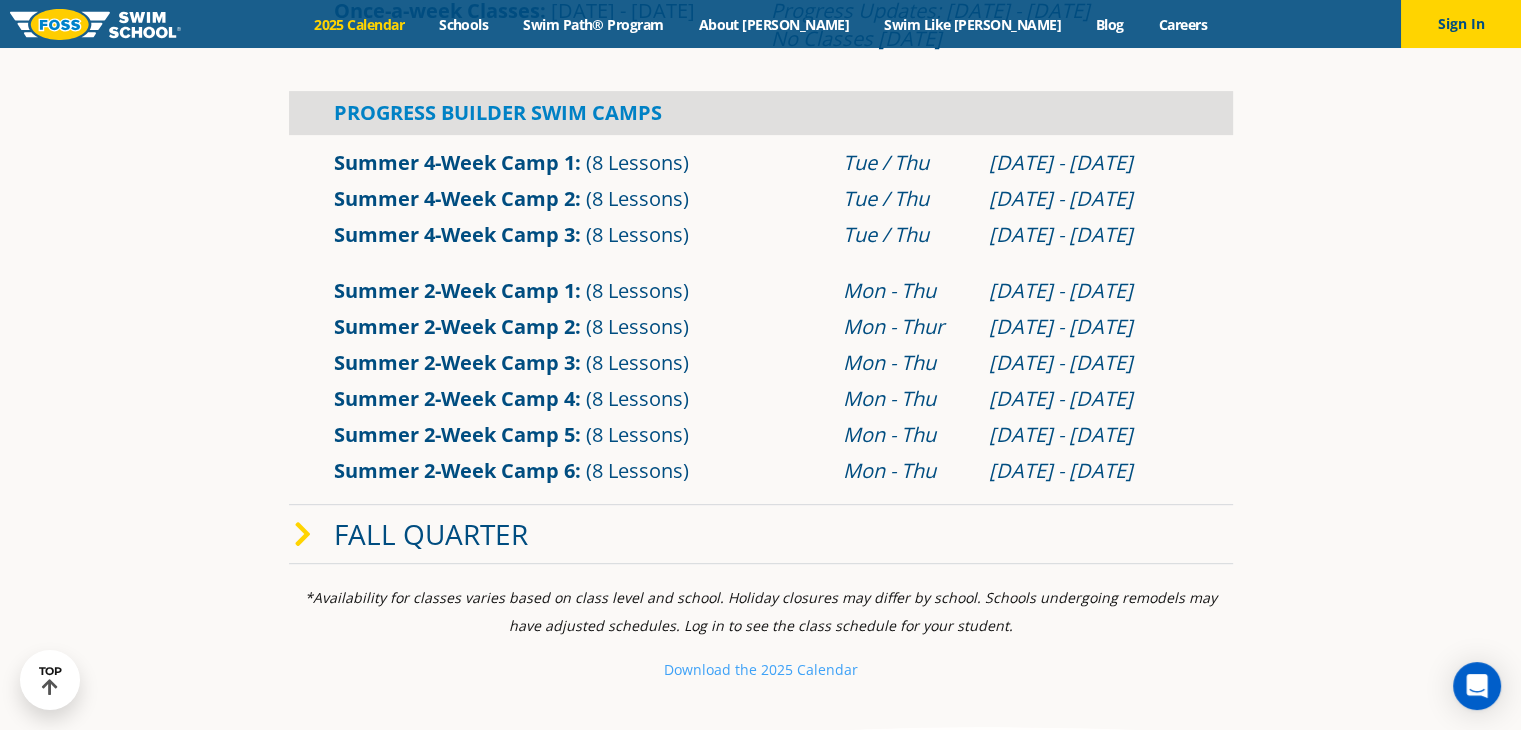 scroll, scrollTop: 880, scrollLeft: 0, axis: vertical 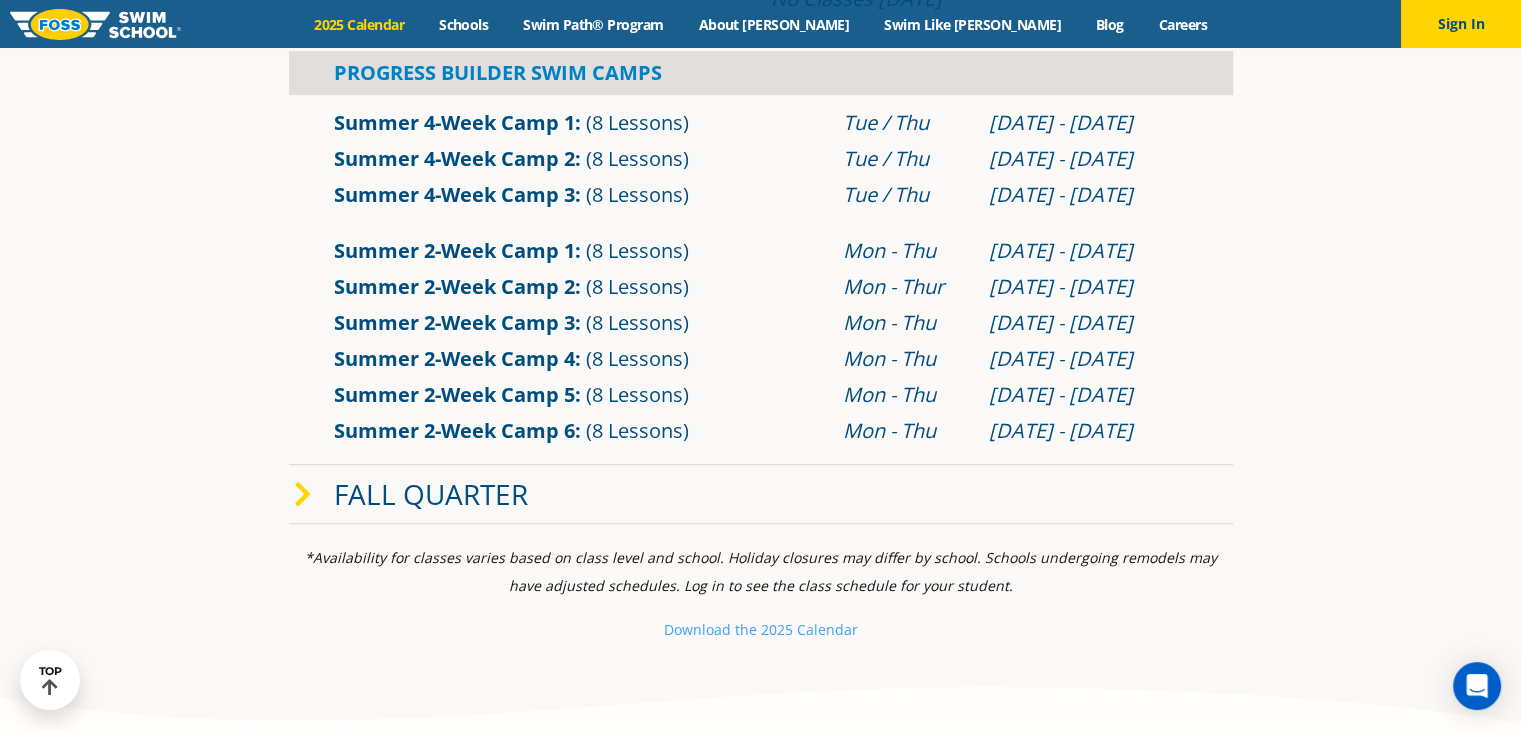 click on "Fall Quarter" at bounding box center (431, 494) 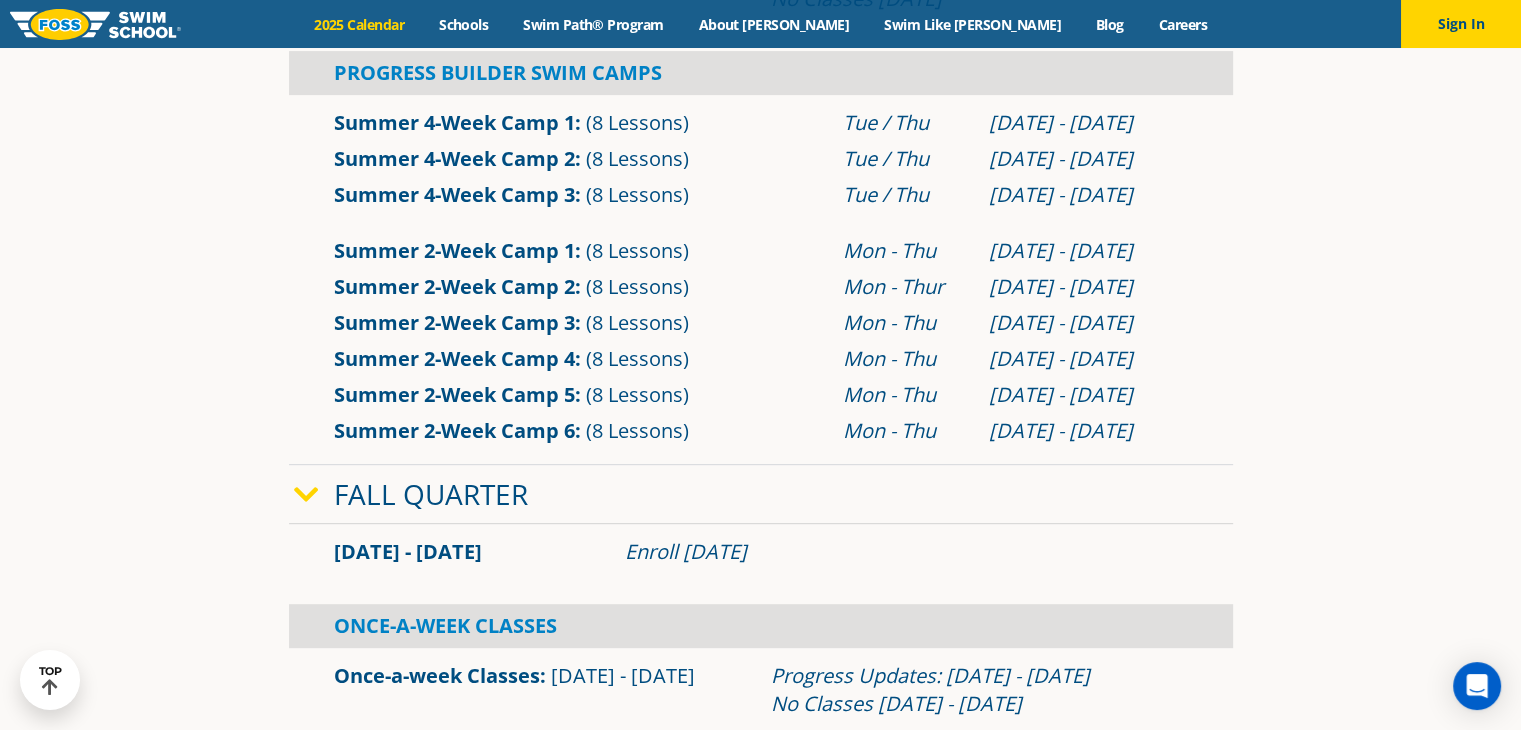 click on "Winter Quarter
Jan 2 - Mar 12
Enroll Nov 12, 2024
Once-A-Week Classes" at bounding box center (761, 306) 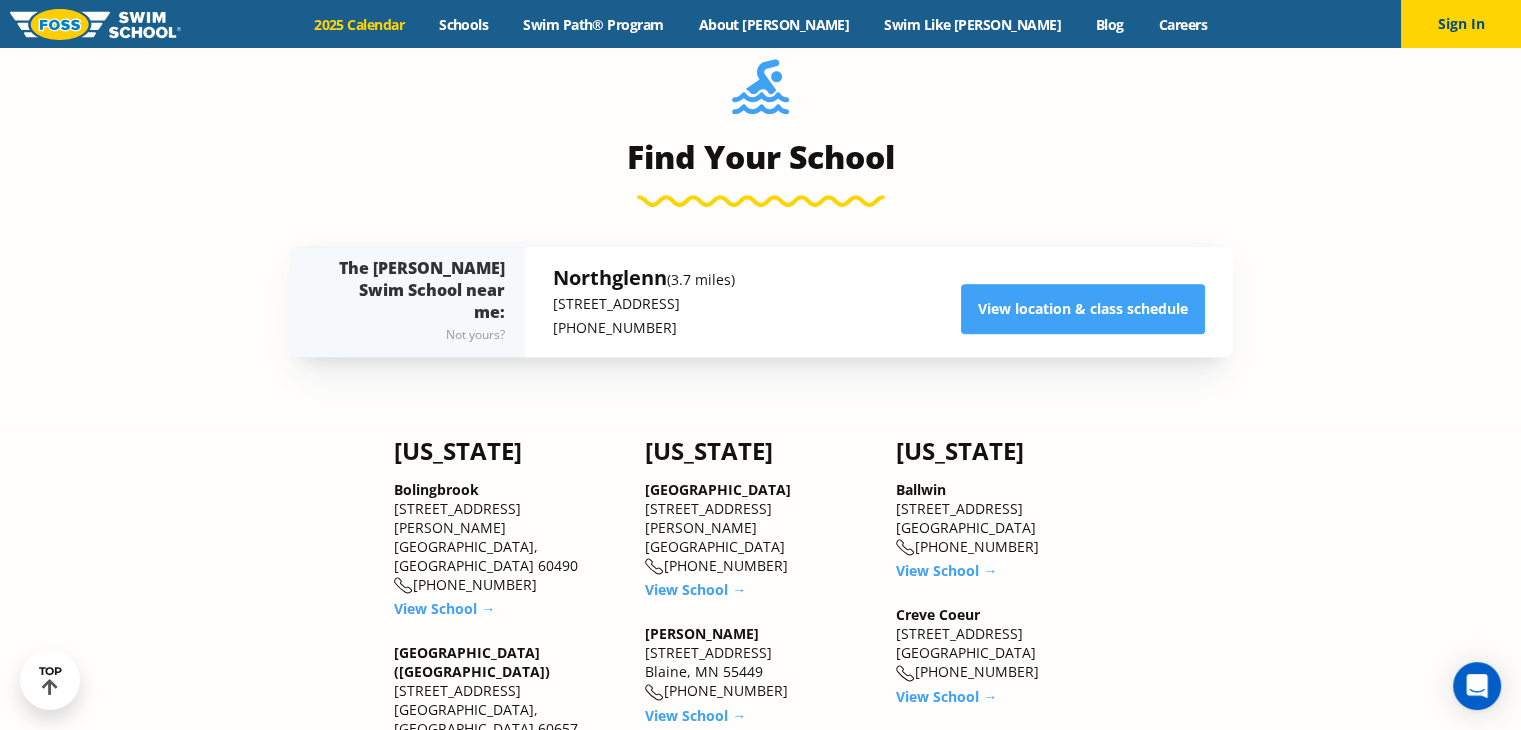 scroll, scrollTop: 2080, scrollLeft: 0, axis: vertical 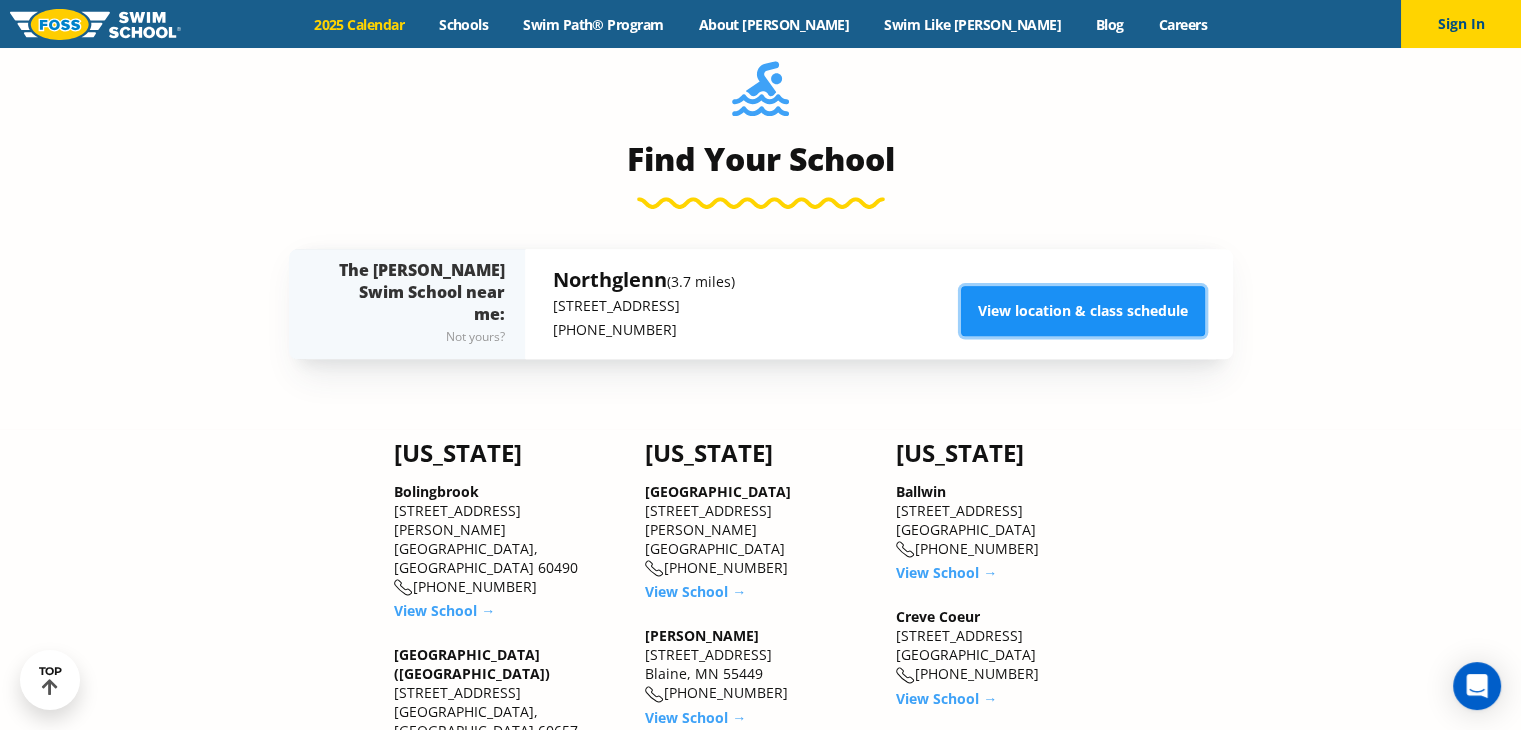 click on "View location & class schedule" at bounding box center [1083, 311] 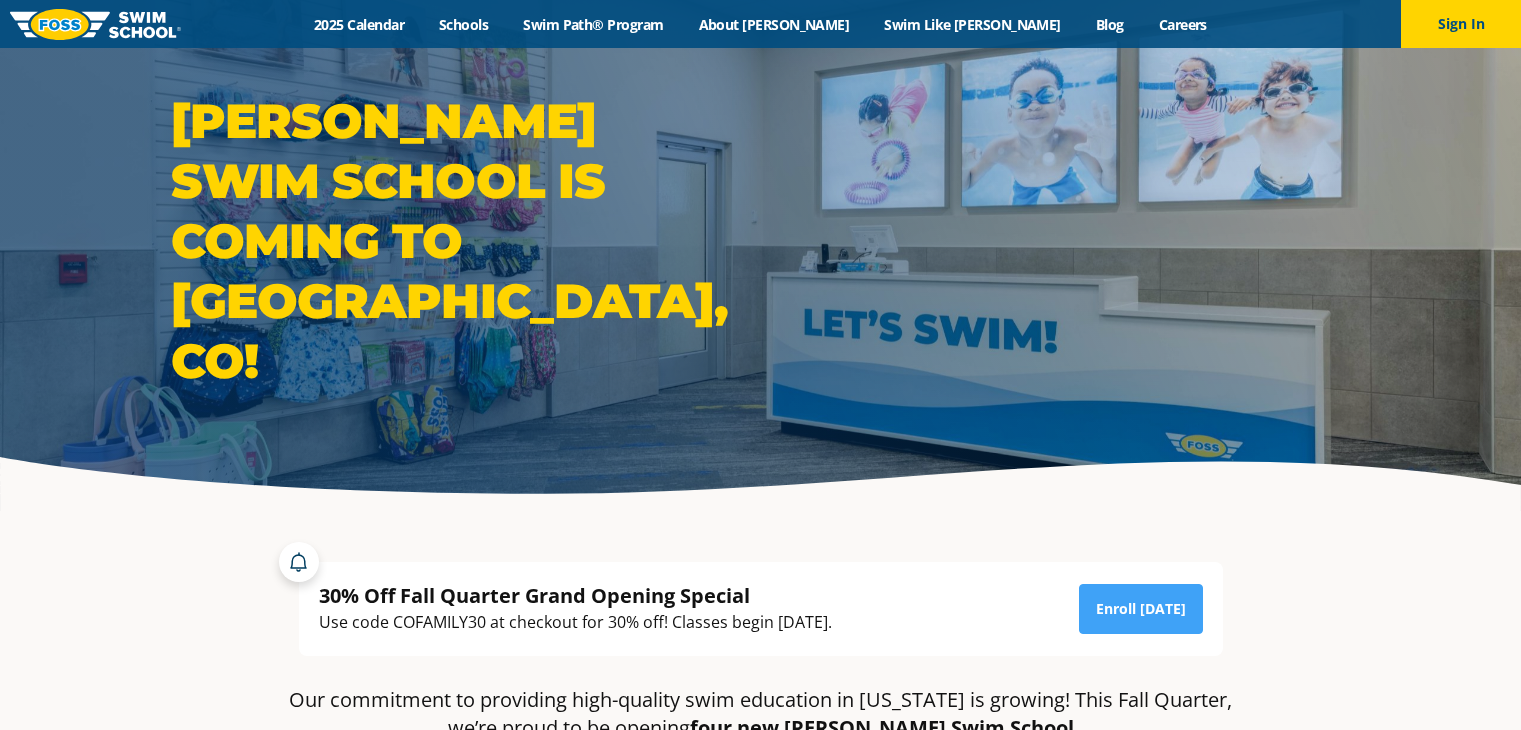 scroll, scrollTop: 40, scrollLeft: 0, axis: vertical 